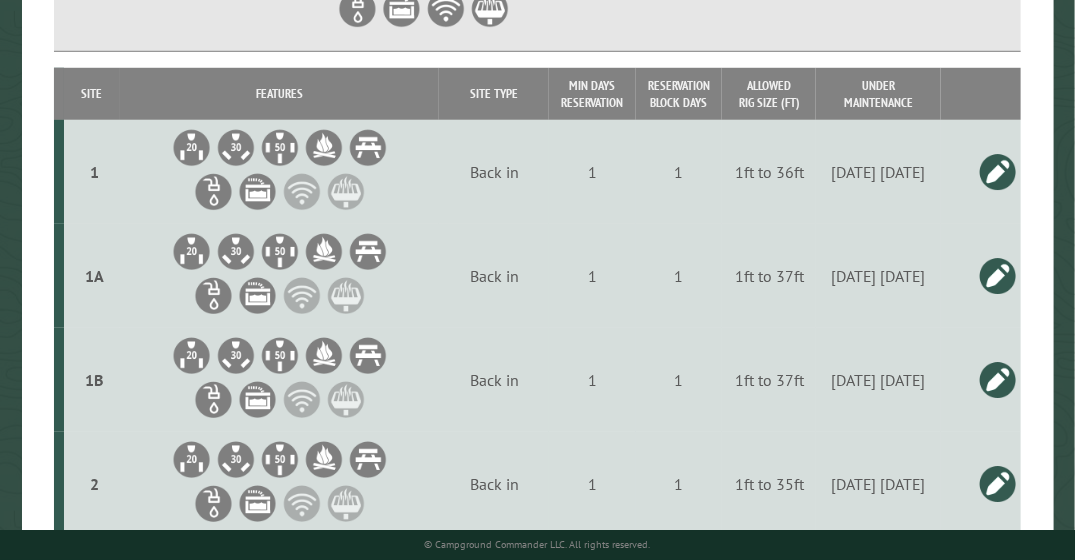 scroll, scrollTop: 0, scrollLeft: 0, axis: both 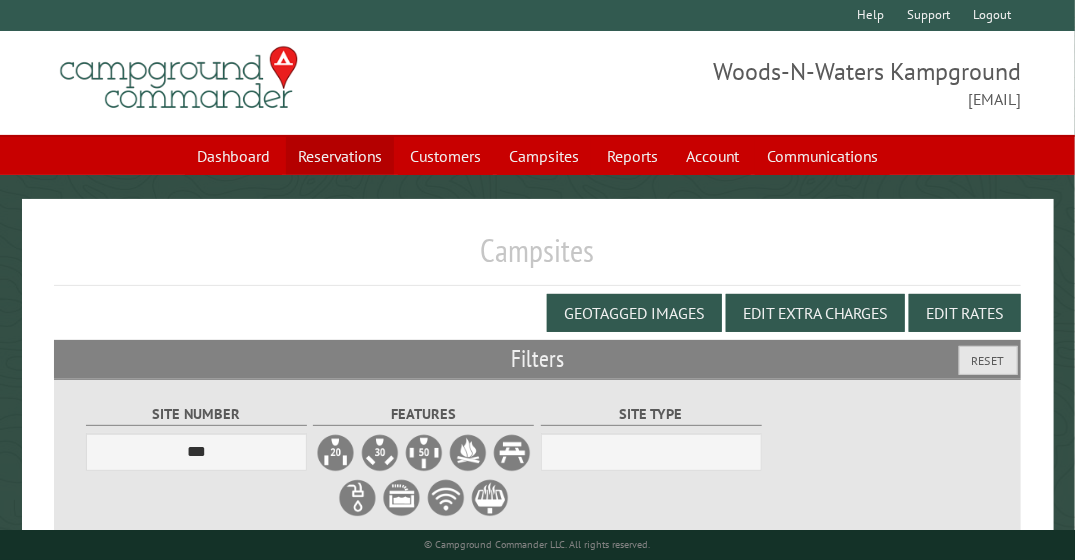 click on "Reservations" at bounding box center (340, 156) 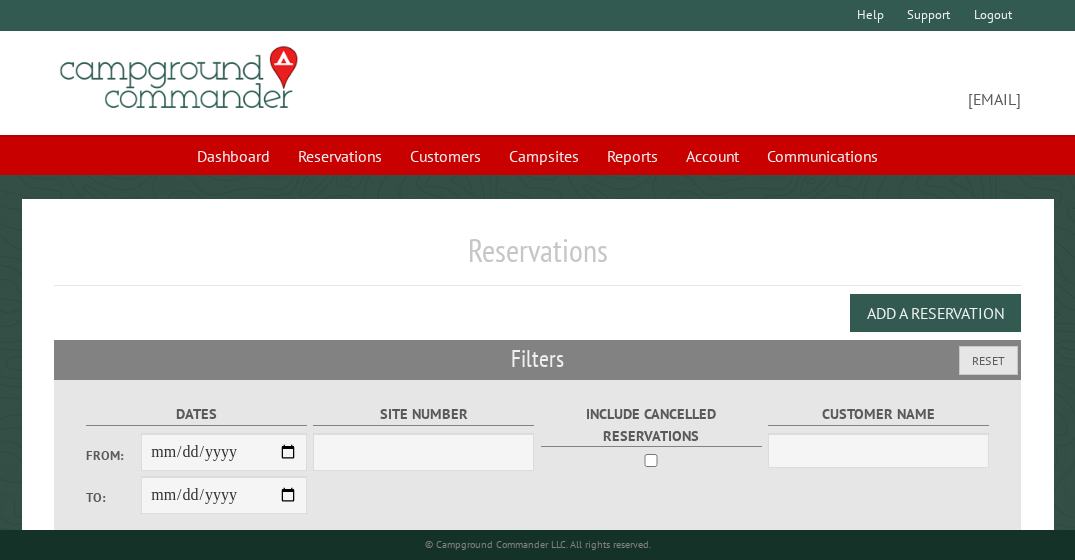 scroll, scrollTop: 0, scrollLeft: 0, axis: both 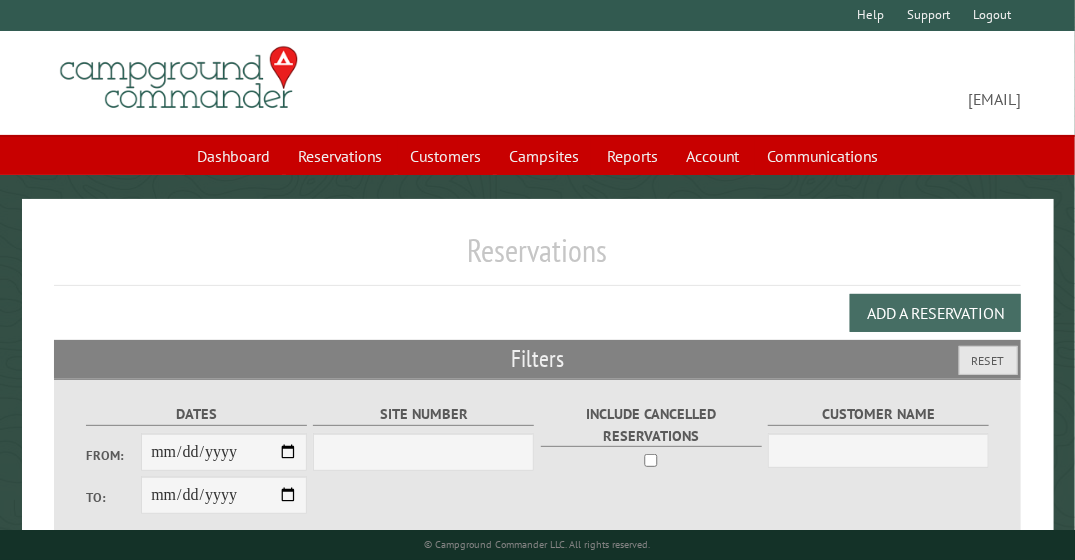 select on "***" 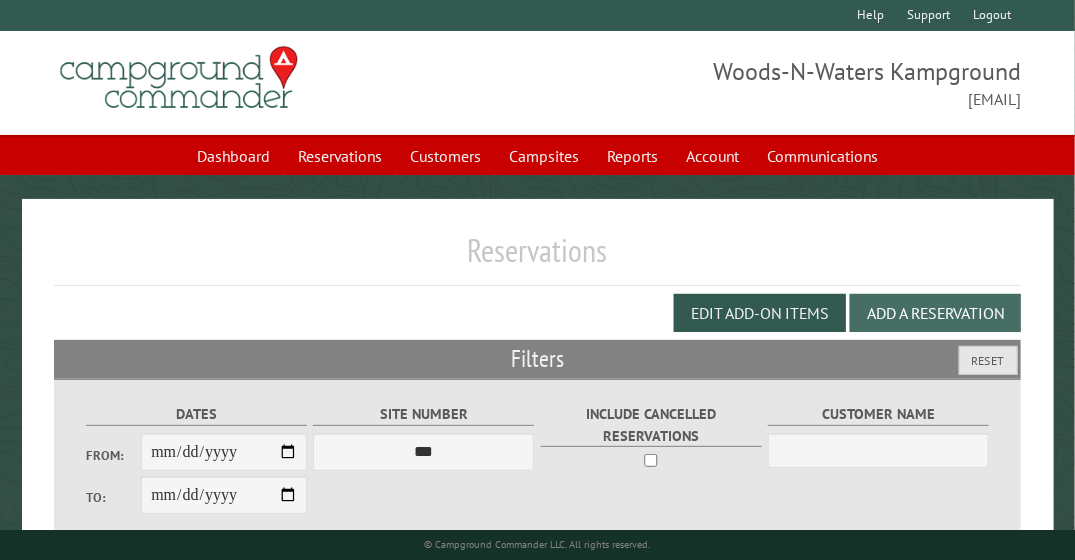 click on "Add a Reservation" at bounding box center (935, 313) 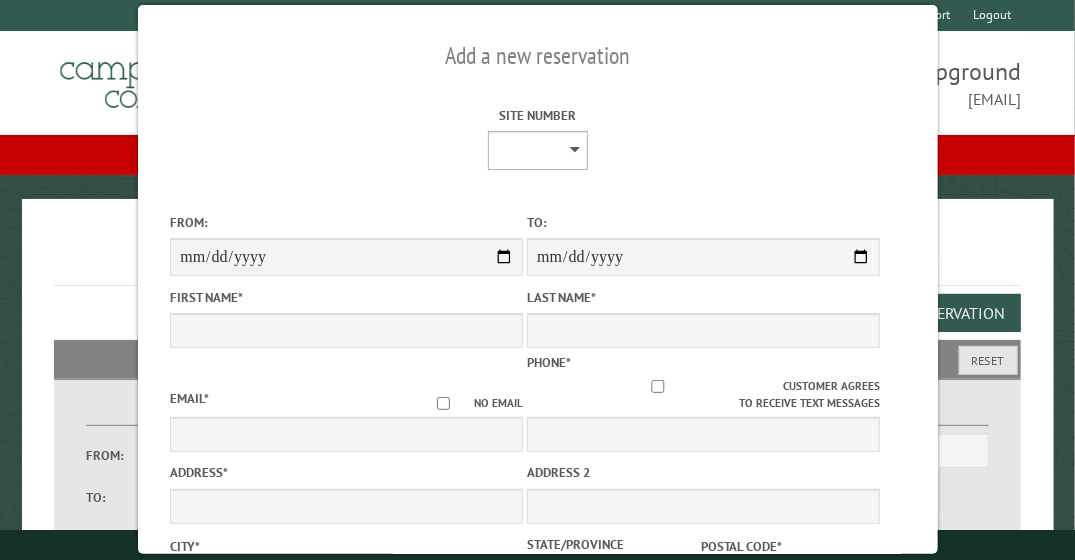 click on "* ** ** * * * * * * * * ** ** ** ** ** ** ** ** ** ** ** ** ** ** ** ** ** ** ** ** ** ** ** ** ** ** ** ** ** ** ** ** ** ** ** ** ** ** ** ** ** ** ** ** ** ** ** **** ** ** ** ** ** ** ** ** ** ** ** ** ** ** ** ** ** ** ** ** ** ** ** ** ** ** ** *** *** ***" at bounding box center [538, 150] 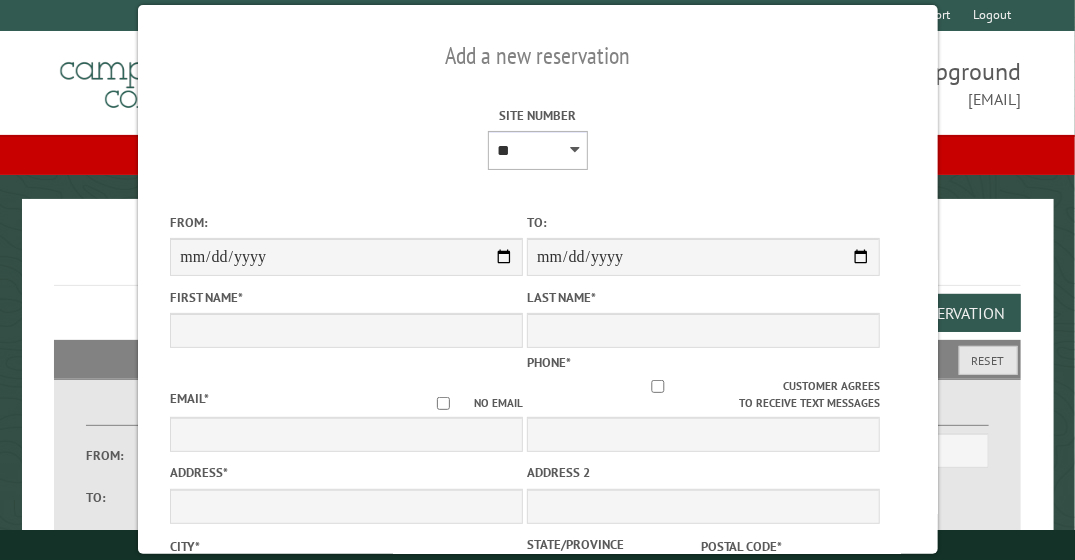 click on "* ** ** * * * * * * * * ** ** ** ** ** ** ** ** ** ** ** ** ** ** ** ** ** ** ** ** ** ** ** ** ** ** ** ** ** ** ** ** ** ** ** ** ** ** ** ** ** ** ** ** ** ** ** **** ** ** ** ** ** ** ** ** ** ** ** ** ** ** ** ** ** ** ** ** ** ** ** ** ** ** ** *** *** ***" at bounding box center [538, 150] 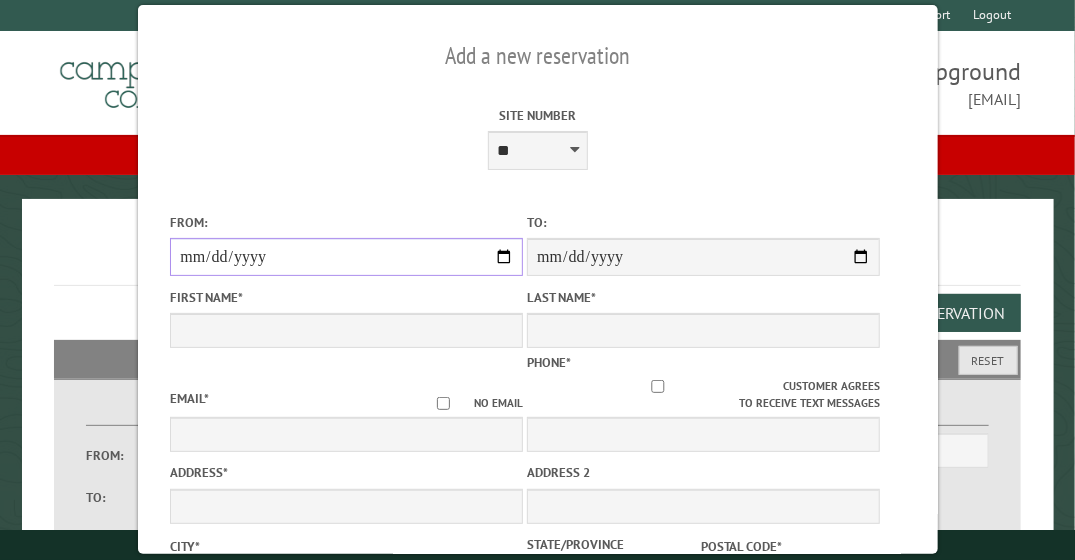 click on "From:" at bounding box center (346, 257) 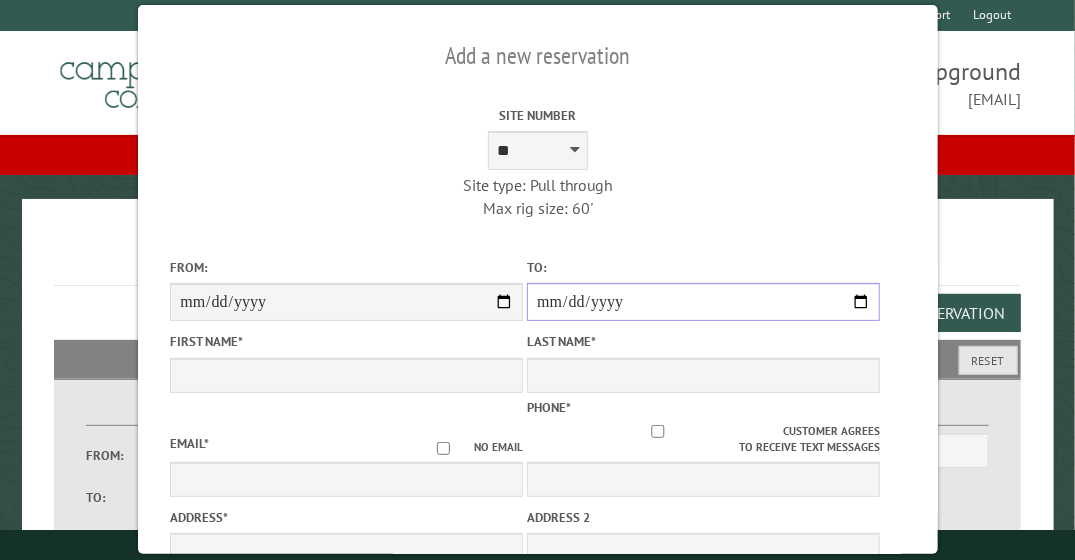 click on "**********" at bounding box center (703, 302) 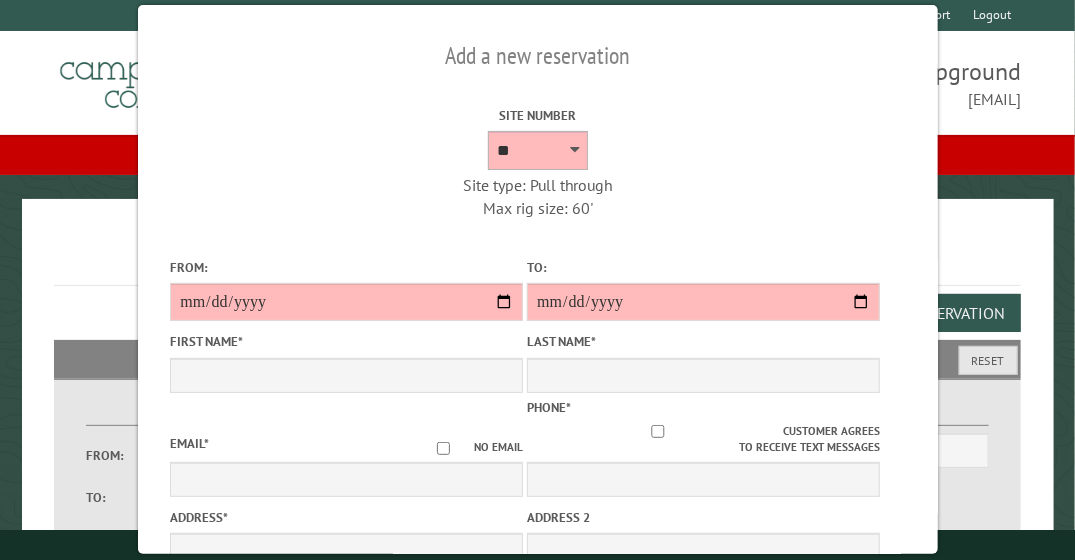 click on "* ** ** * * * * * * * * ** ** ** ** ** ** ** ** ** ** ** ** ** ** ** ** ** ** ** ** ** ** ** ** ** ** ** ** ** ** ** ** ** ** ** ** ** ** ** ** ** ** ** ** ** ** ** **** ** ** ** ** ** ** ** ** ** ** ** ** ** ** ** ** ** ** ** ** ** ** ** ** ** ** ** *** *** ***" at bounding box center (538, 150) 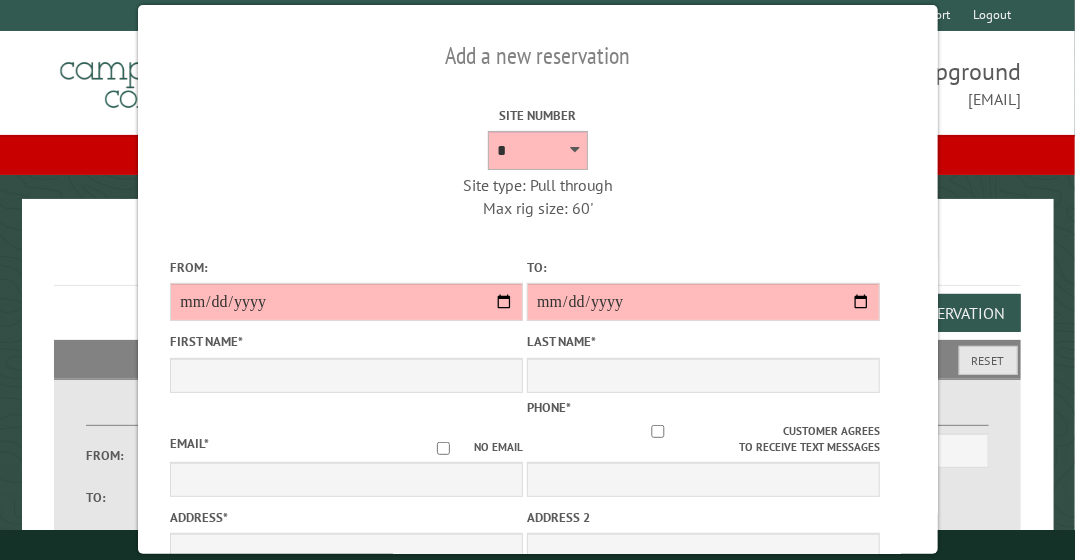 click on "* ** ** * * * * * * * * ** ** ** ** ** ** ** ** ** ** ** ** ** ** ** ** ** ** ** ** ** ** ** ** ** ** ** ** ** ** ** ** ** ** ** ** ** ** ** ** ** ** ** ** ** ** ** **** ** ** ** ** ** ** ** ** ** ** ** ** ** ** ** ** ** ** ** ** ** ** ** ** ** ** ** *** *** ***" at bounding box center (538, 150) 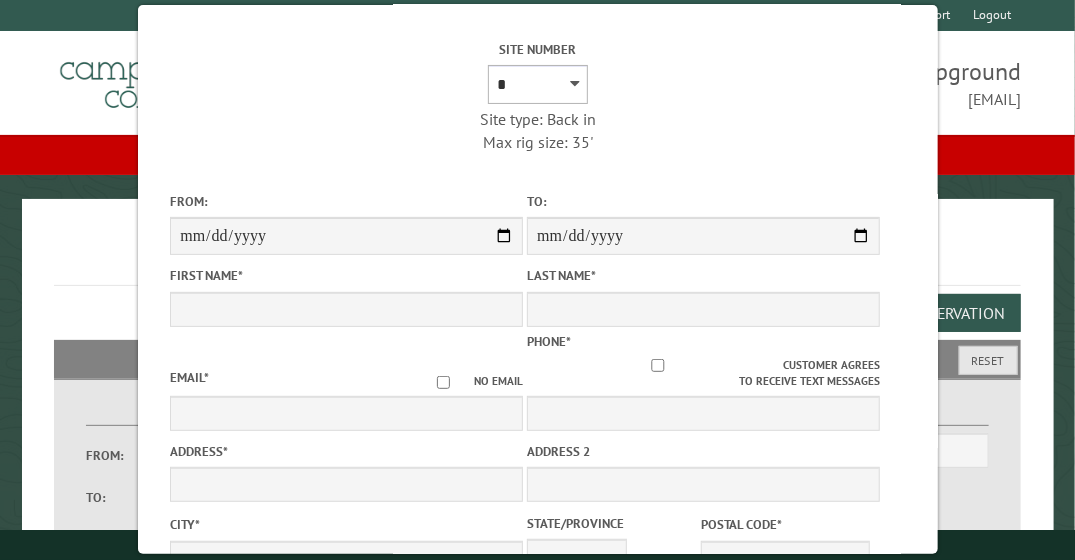 scroll, scrollTop: 66, scrollLeft: 0, axis: vertical 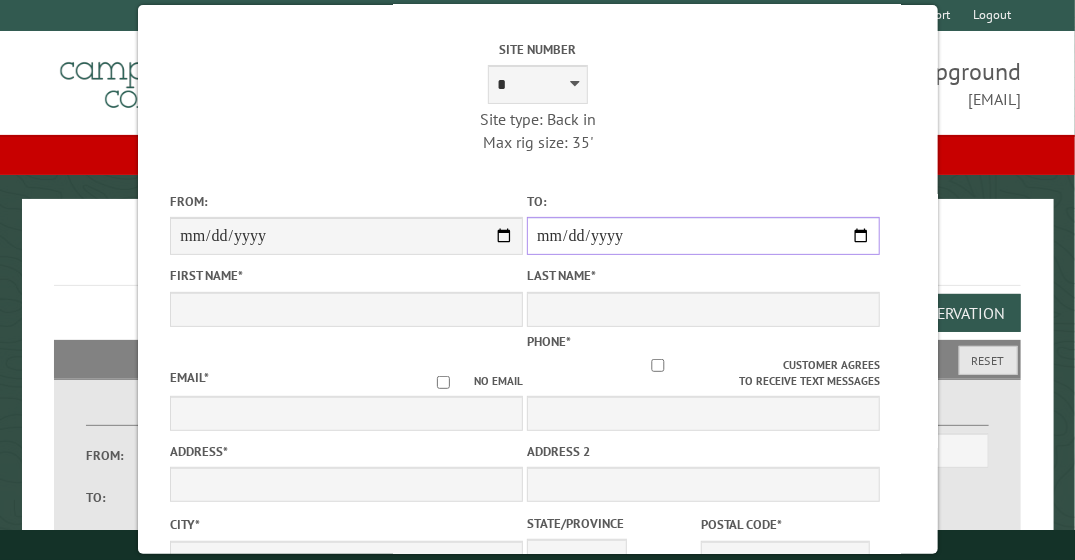 click on "**********" at bounding box center (703, 236) 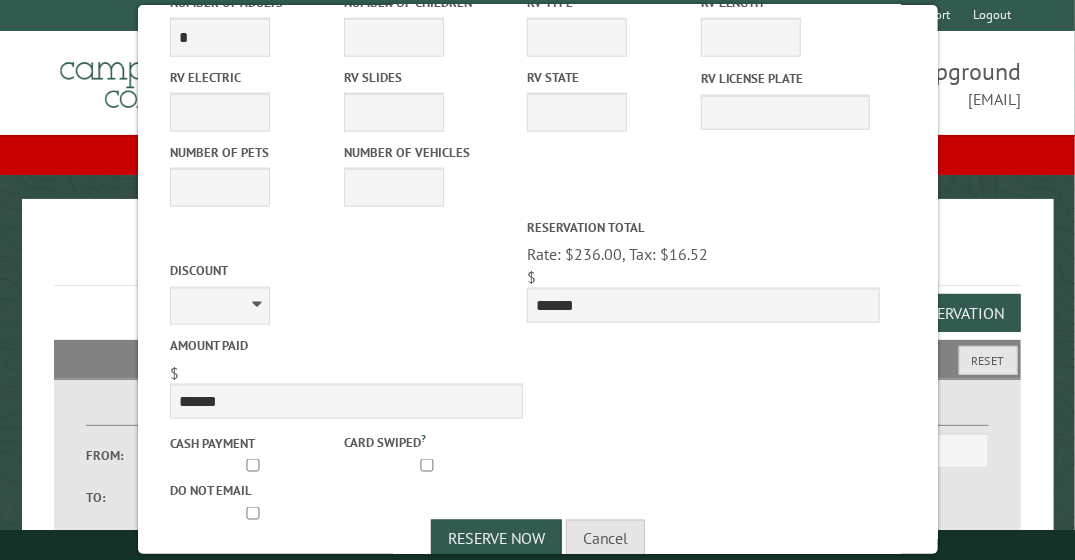 scroll, scrollTop: 767, scrollLeft: 0, axis: vertical 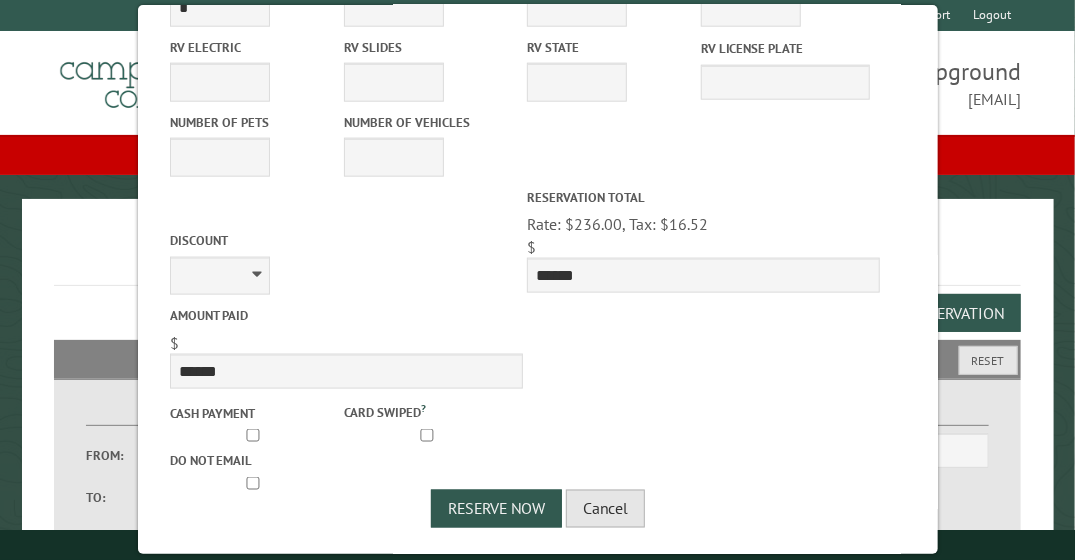click on "Cancel" at bounding box center (605, 509) 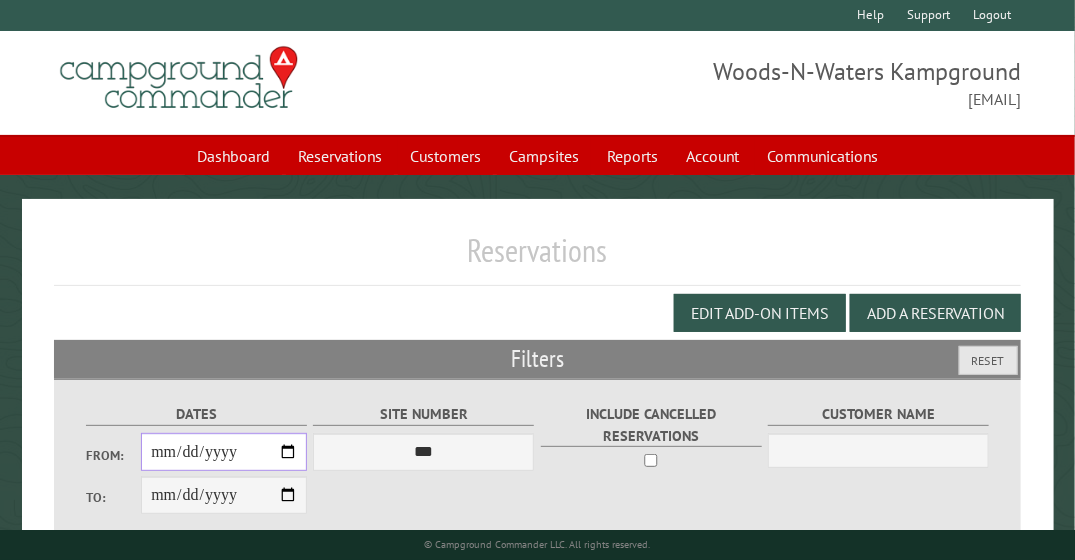 click on "From:" at bounding box center (224, 452) 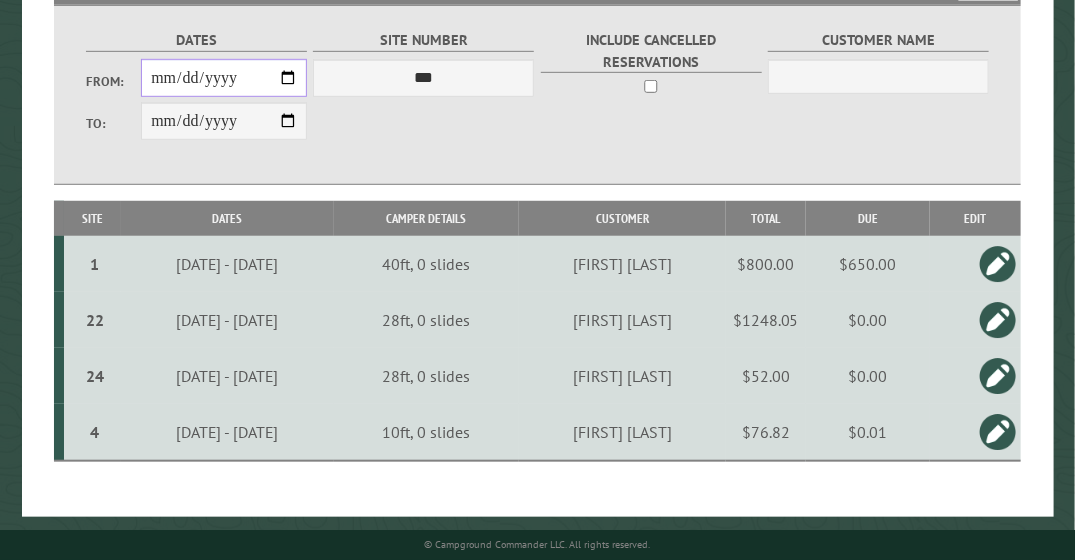 scroll, scrollTop: 381, scrollLeft: 0, axis: vertical 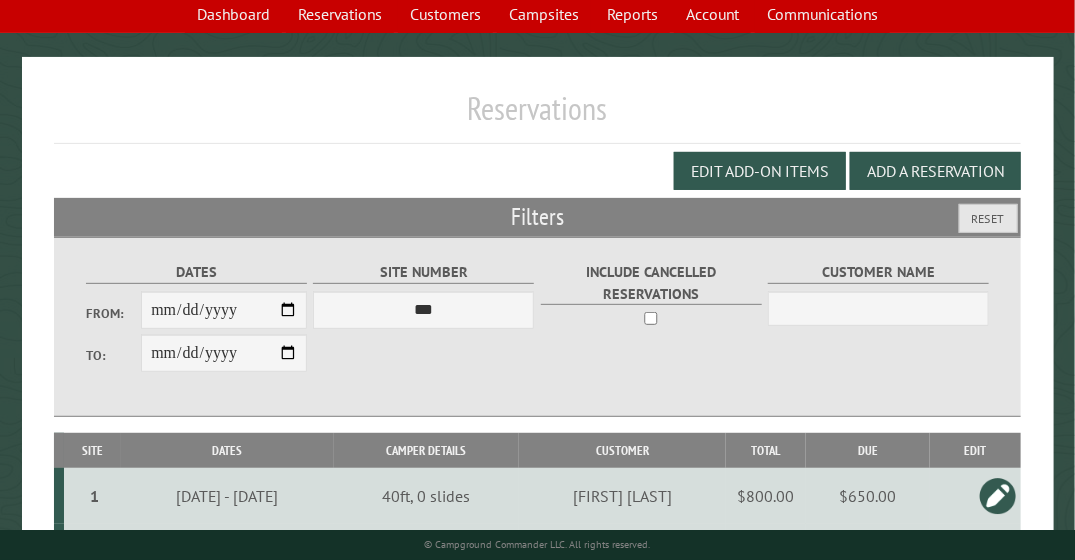 click on "**********" at bounding box center [538, 403] 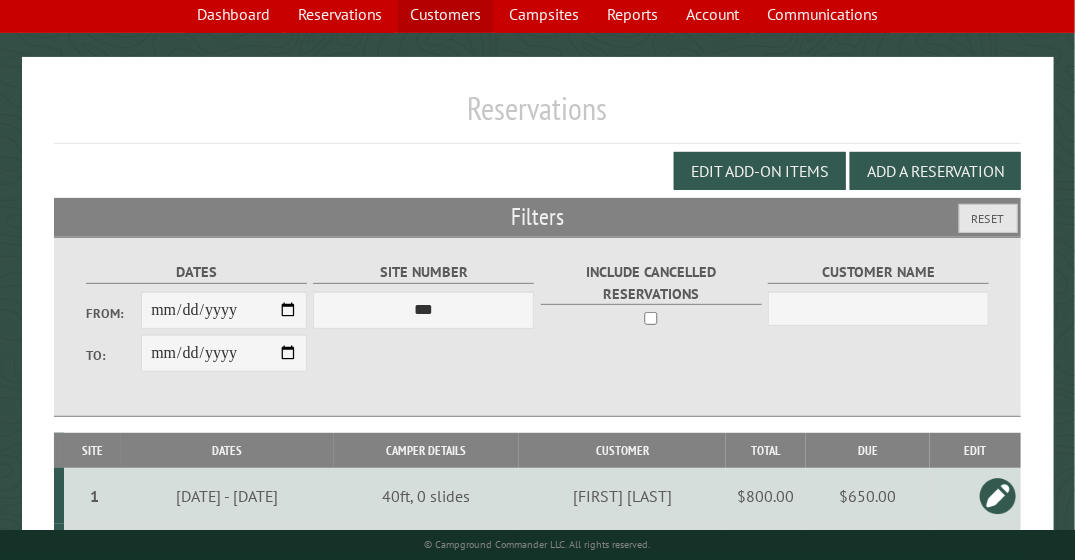 click on "Customers" at bounding box center [445, 14] 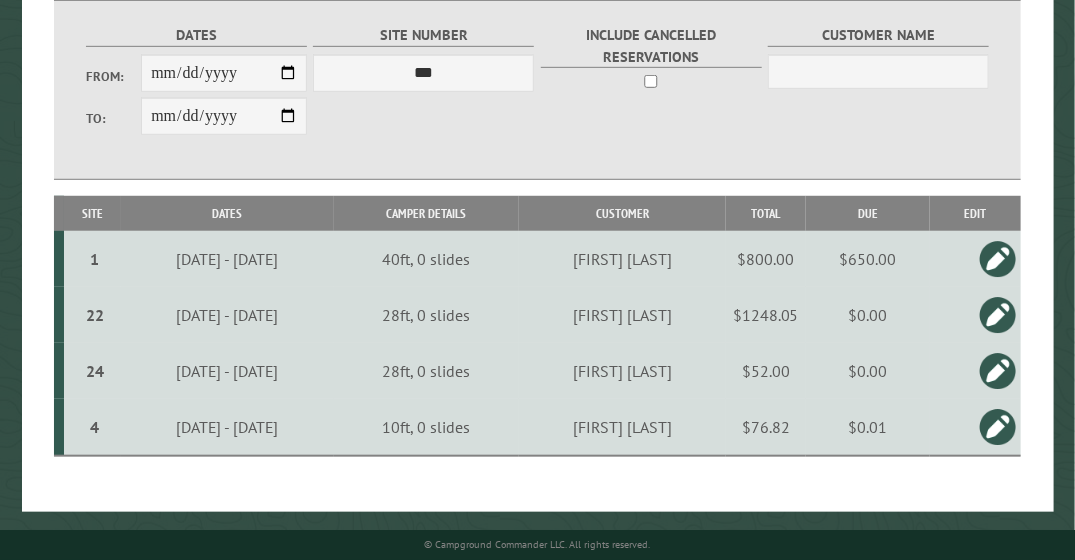 scroll, scrollTop: 381, scrollLeft: 0, axis: vertical 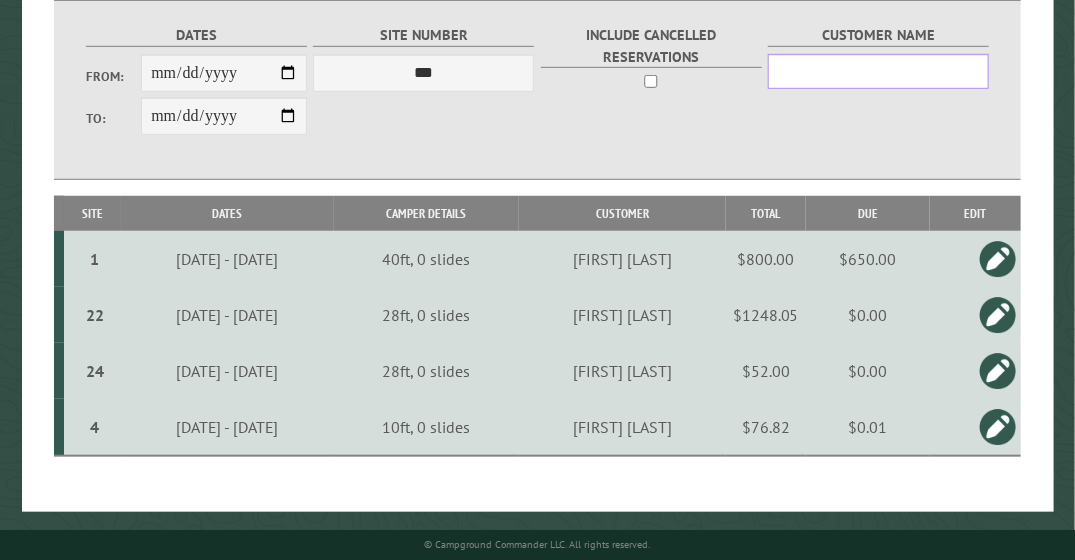 click on "Customer Name" at bounding box center [878, 71] 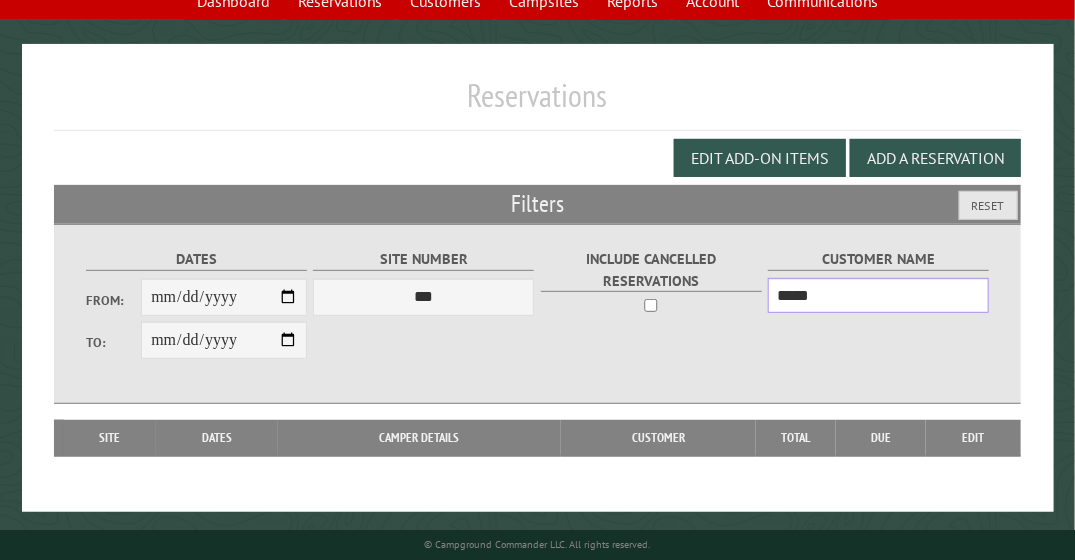 scroll, scrollTop: 0, scrollLeft: 0, axis: both 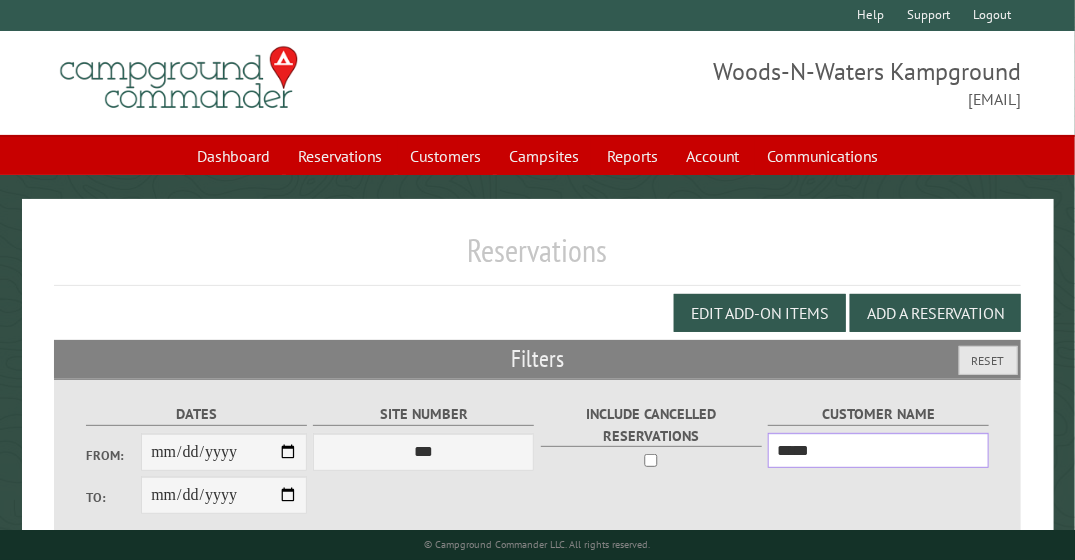 type on "*****" 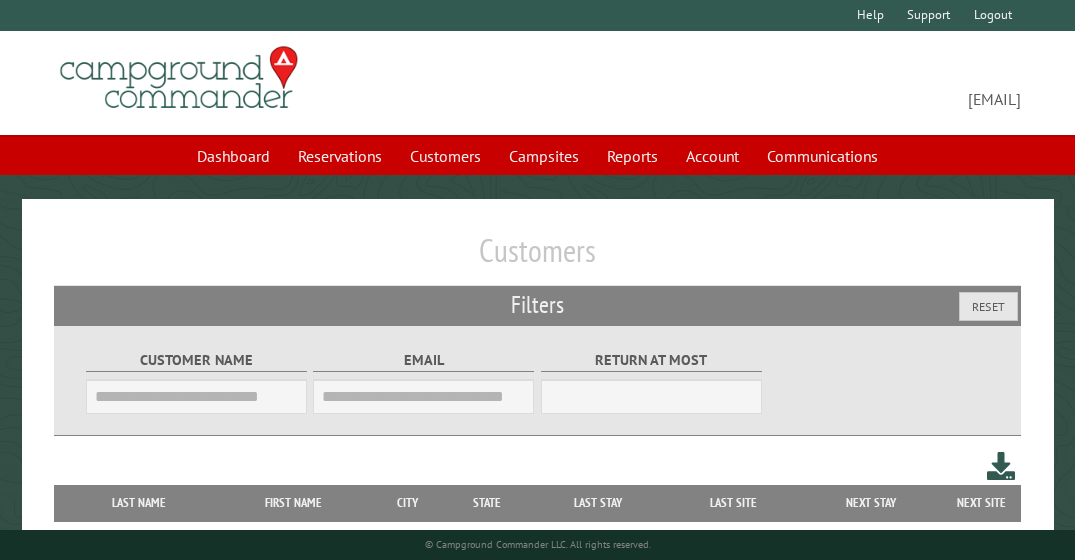 scroll, scrollTop: 0, scrollLeft: 0, axis: both 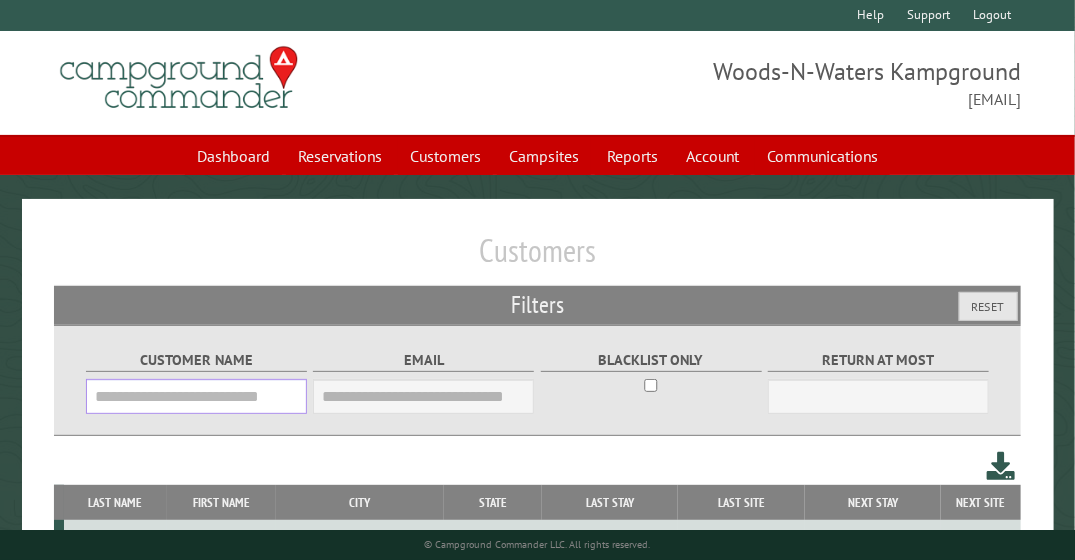 click on "Customer Name" at bounding box center [196, 396] 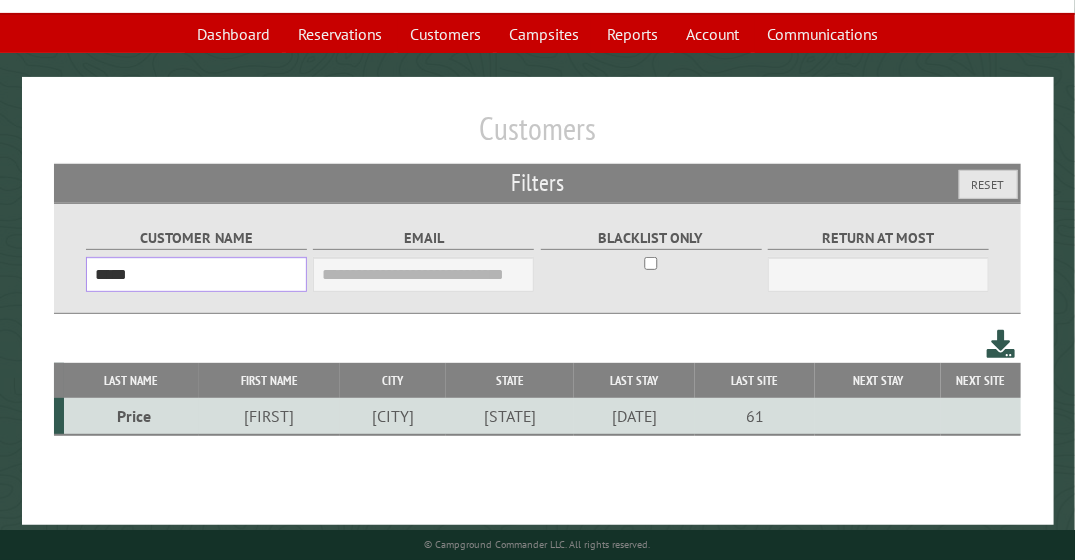 scroll, scrollTop: 106, scrollLeft: 0, axis: vertical 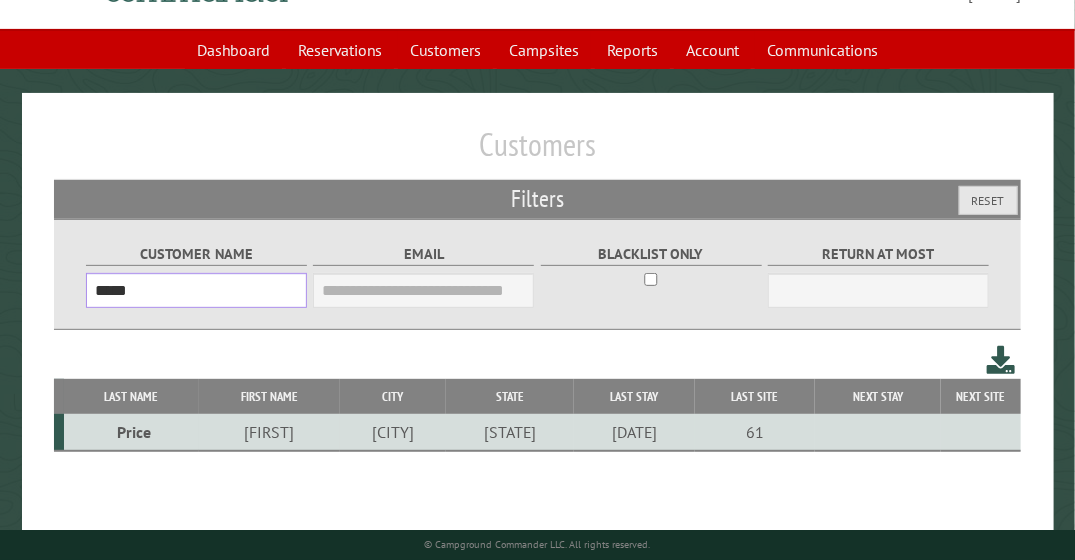 type on "*****" 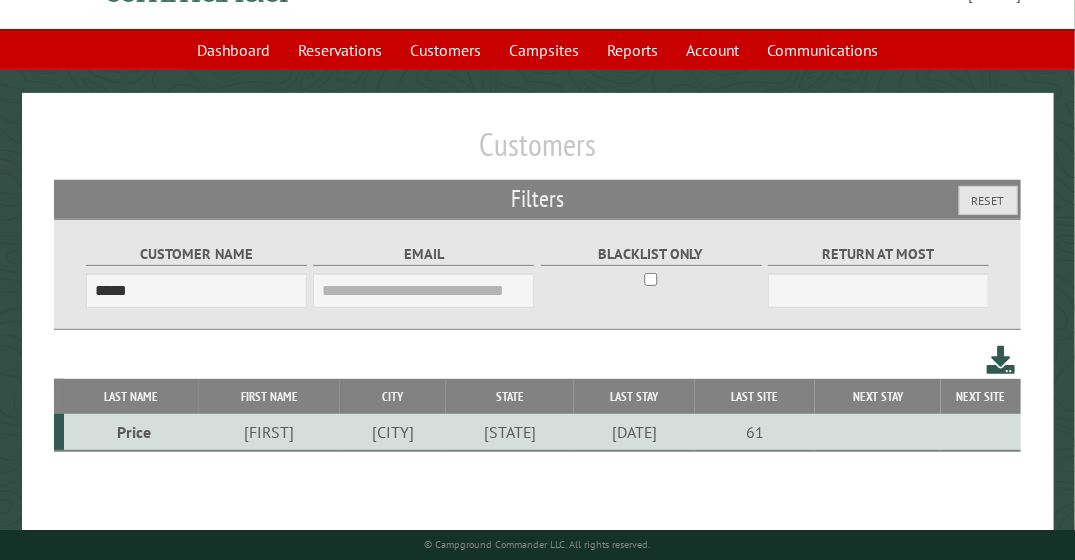 click on "[DATE]" at bounding box center [634, 432] 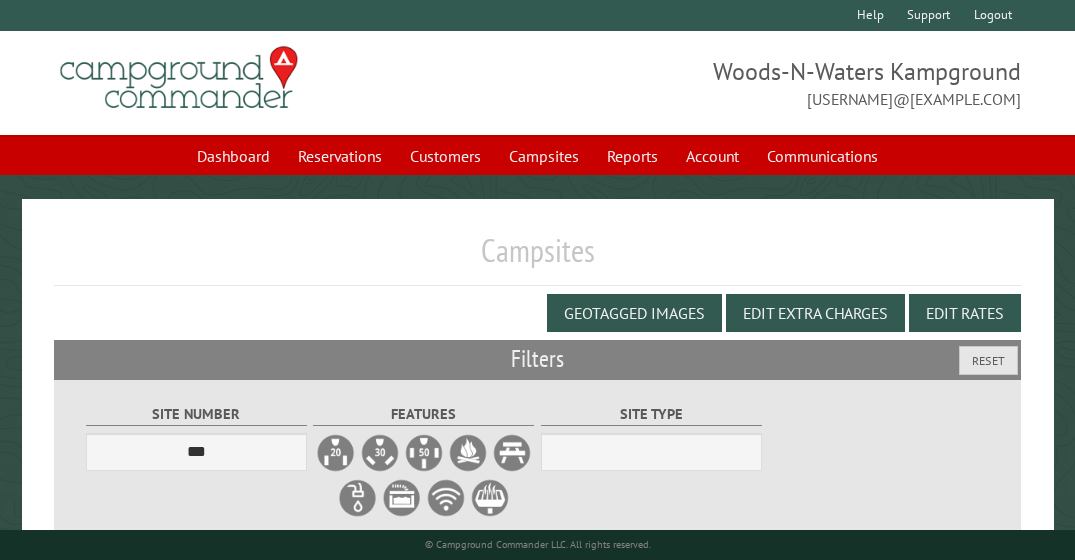 scroll, scrollTop: 0, scrollLeft: 0, axis: both 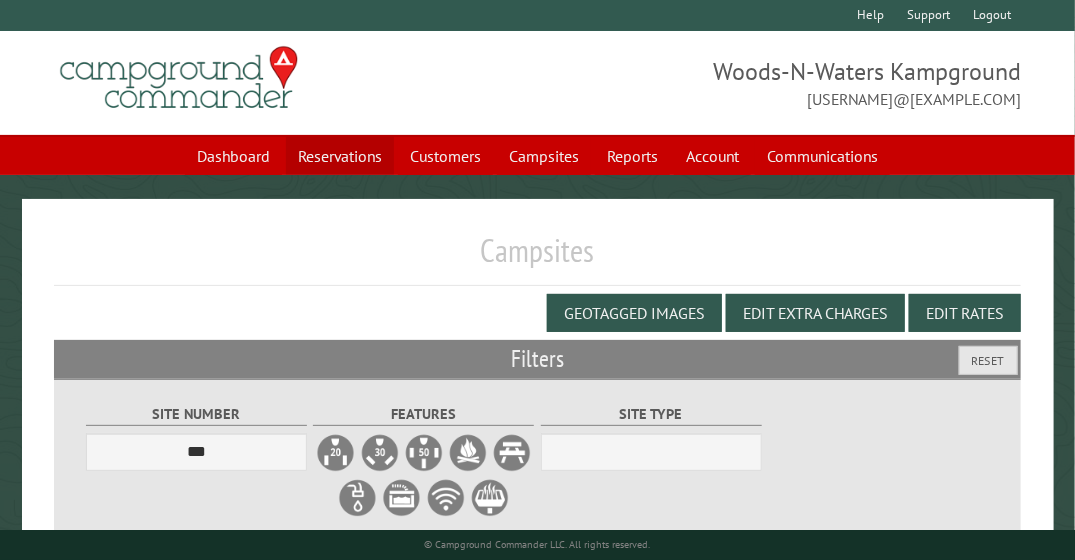 click on "Reservations" at bounding box center (340, 156) 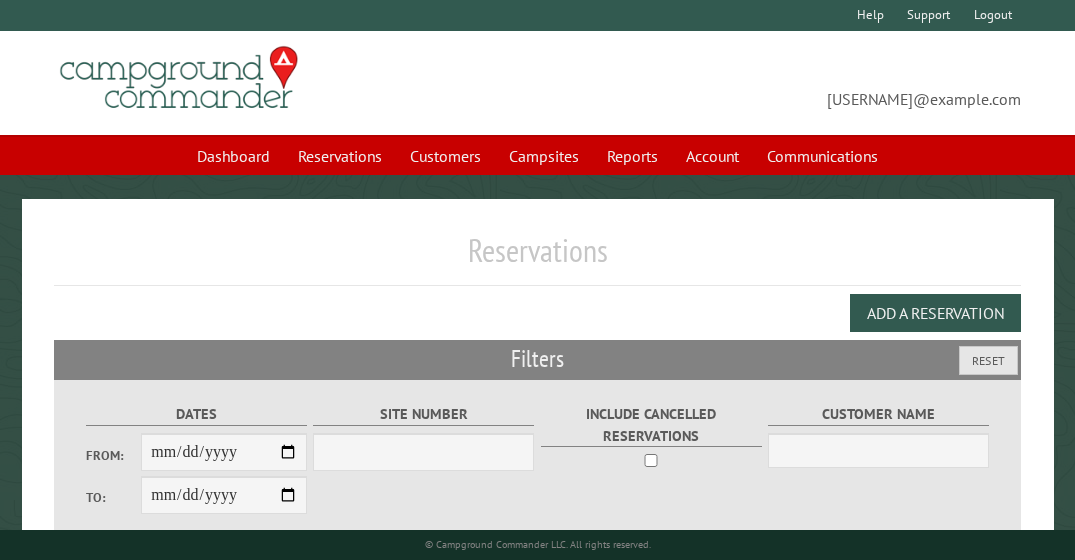 scroll, scrollTop: 0, scrollLeft: 0, axis: both 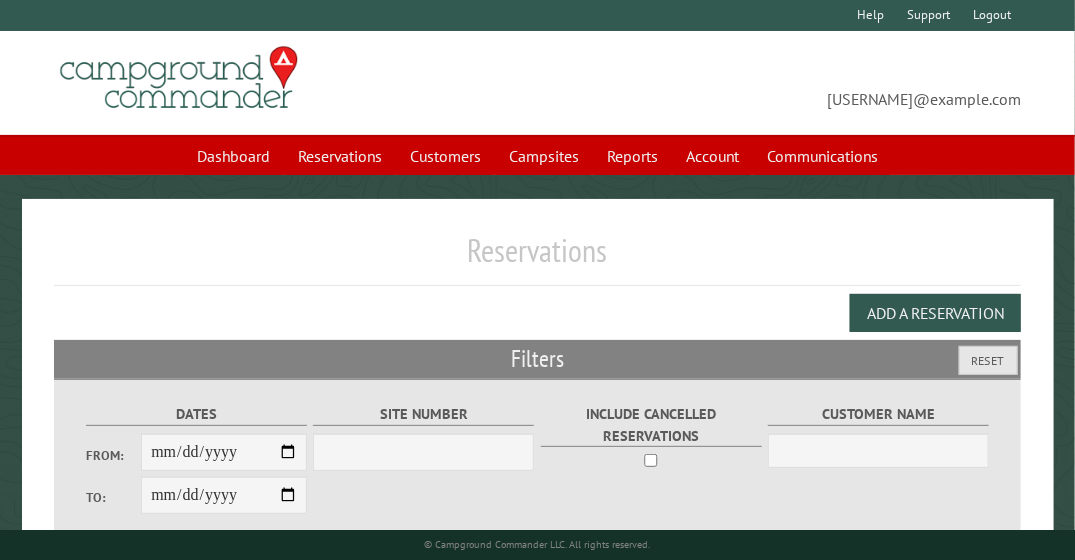 select on "***" 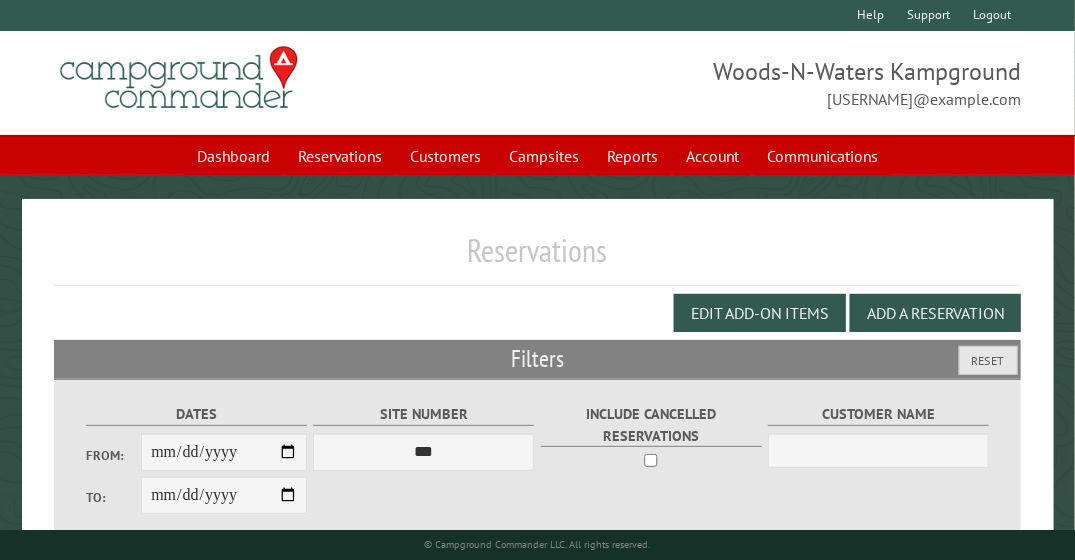 scroll, scrollTop: 16, scrollLeft: 0, axis: vertical 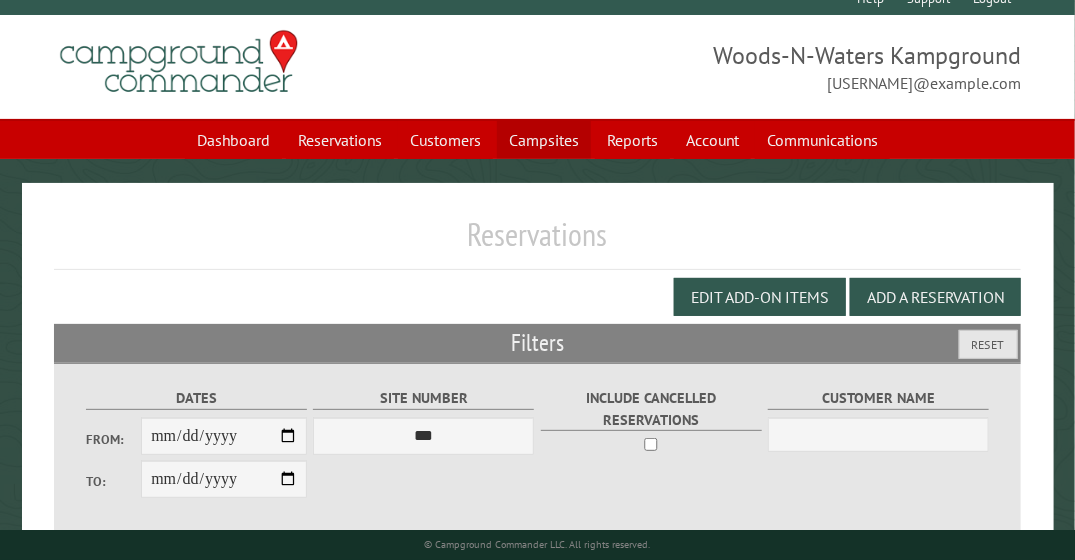 click on "Campsites" at bounding box center (544, 140) 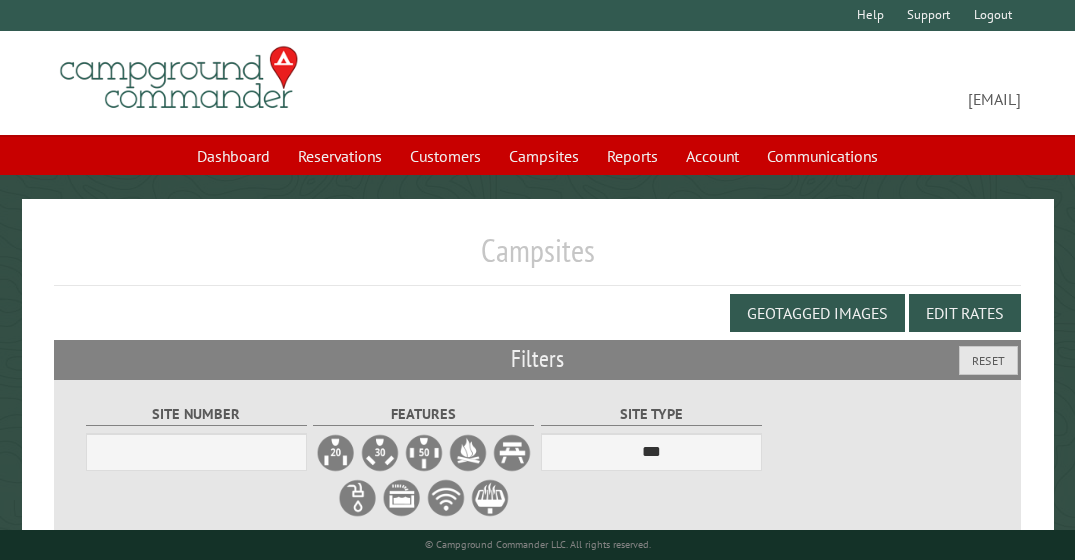 scroll, scrollTop: 0, scrollLeft: 0, axis: both 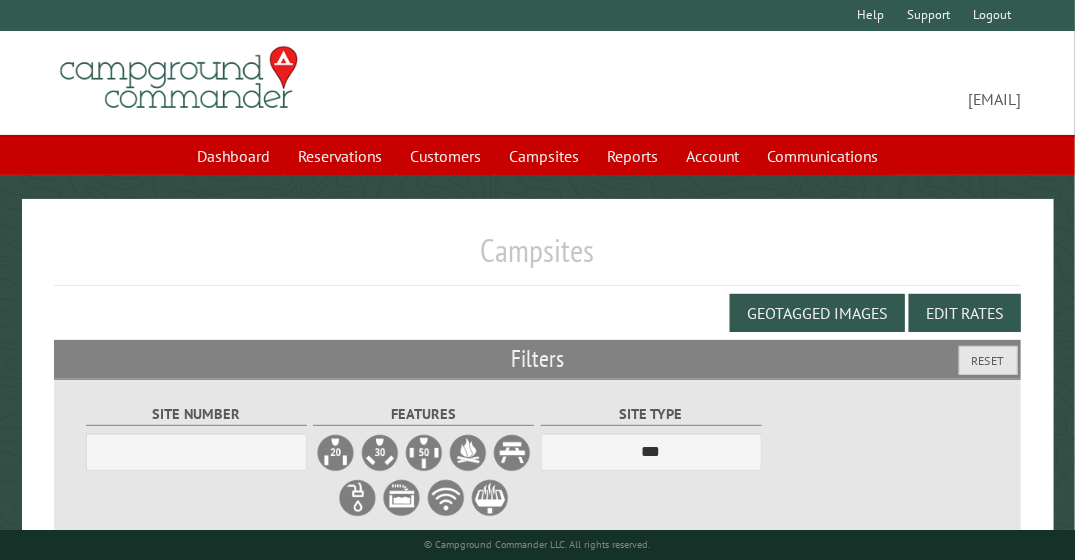 select on "***" 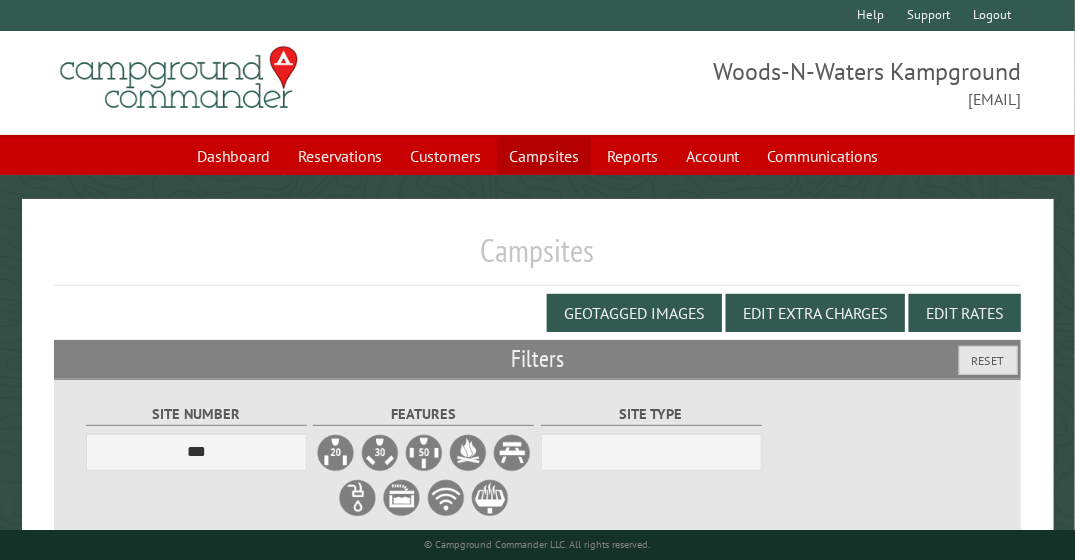 click on "Campsites" at bounding box center [544, 156] 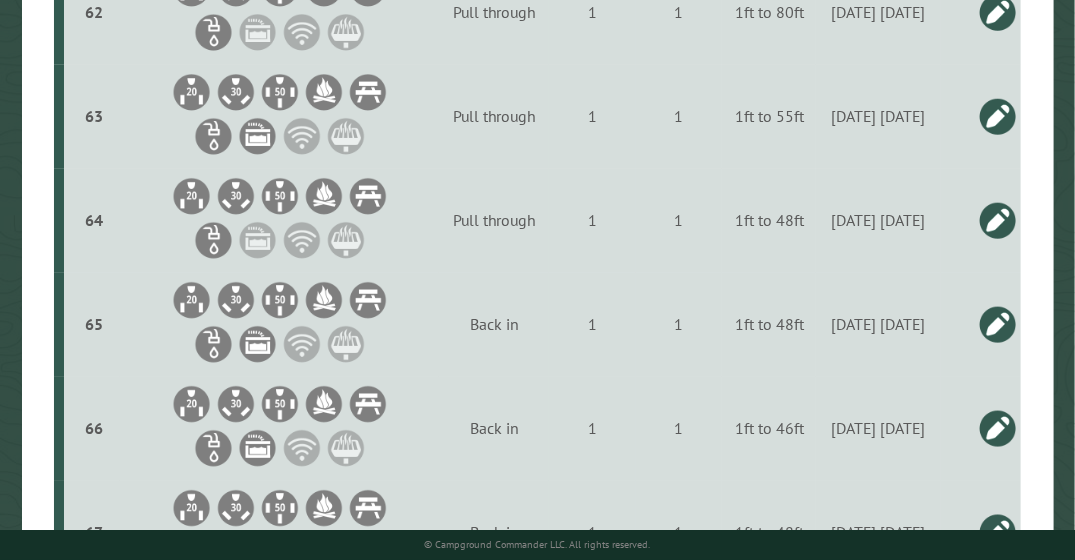 scroll, scrollTop: 6788, scrollLeft: 0, axis: vertical 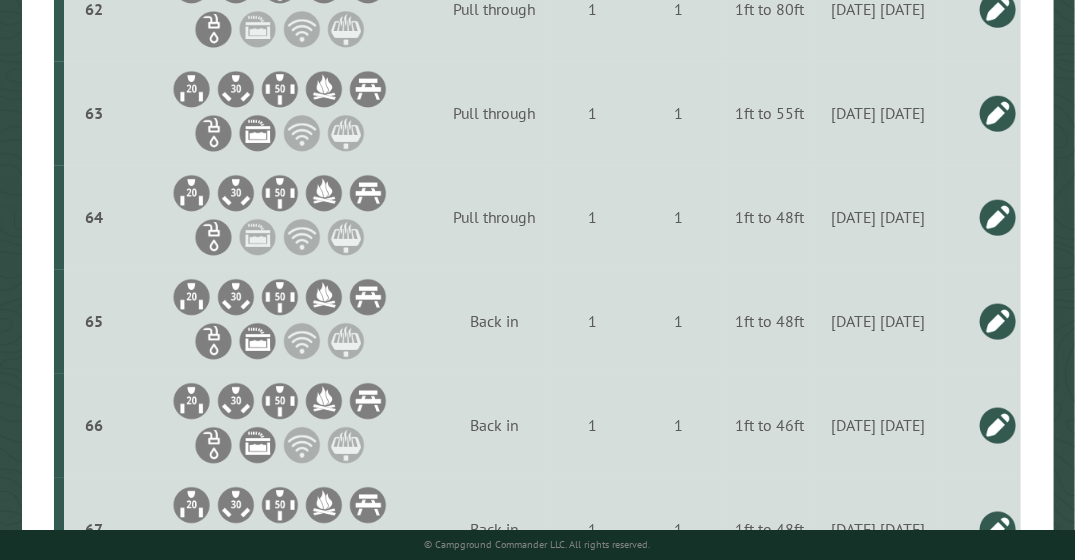 click at bounding box center [998, 113] 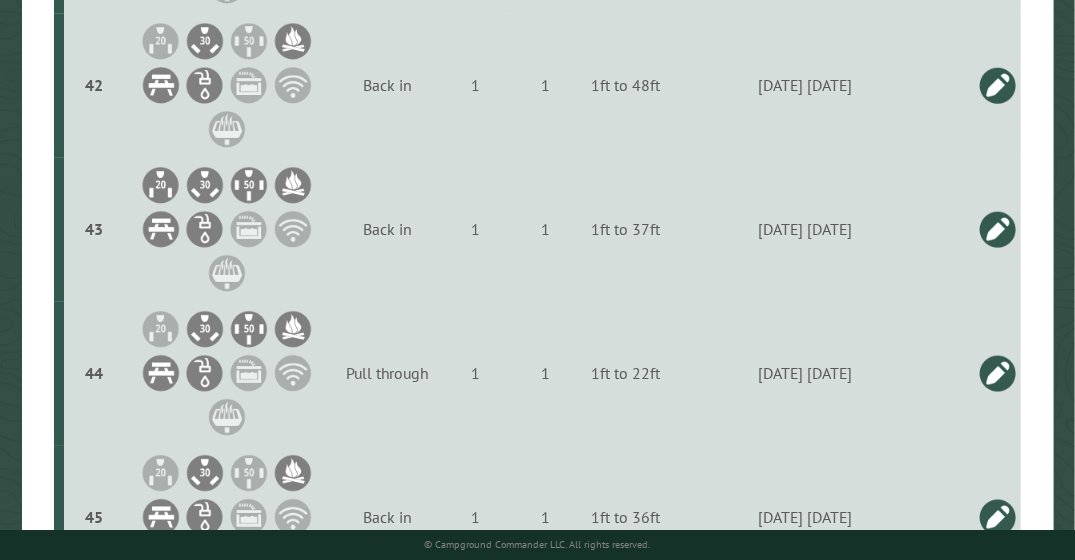 click on "**********" at bounding box center (799, 2515) 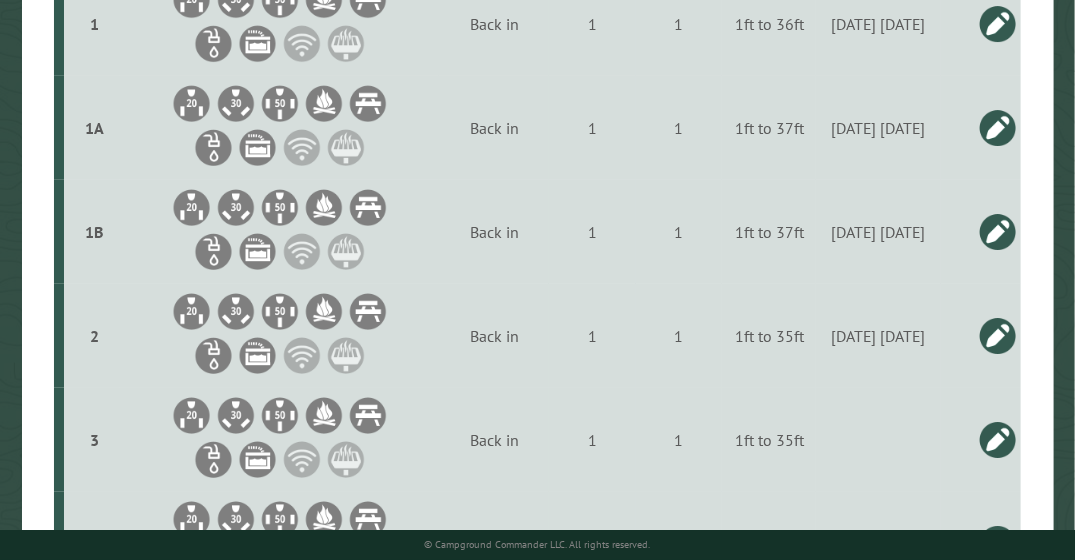 scroll, scrollTop: 0, scrollLeft: 0, axis: both 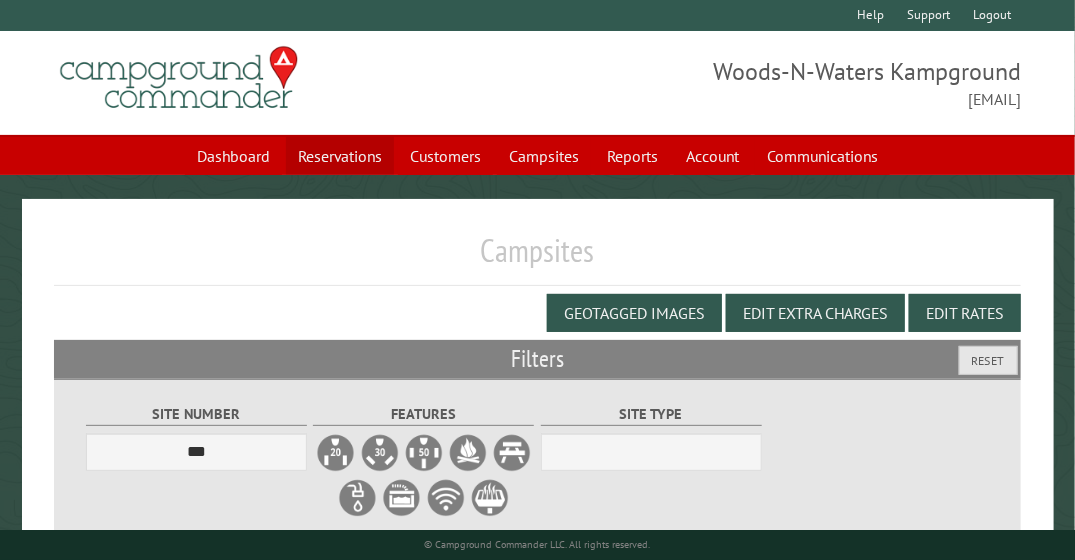 click on "Reservations" at bounding box center [340, 156] 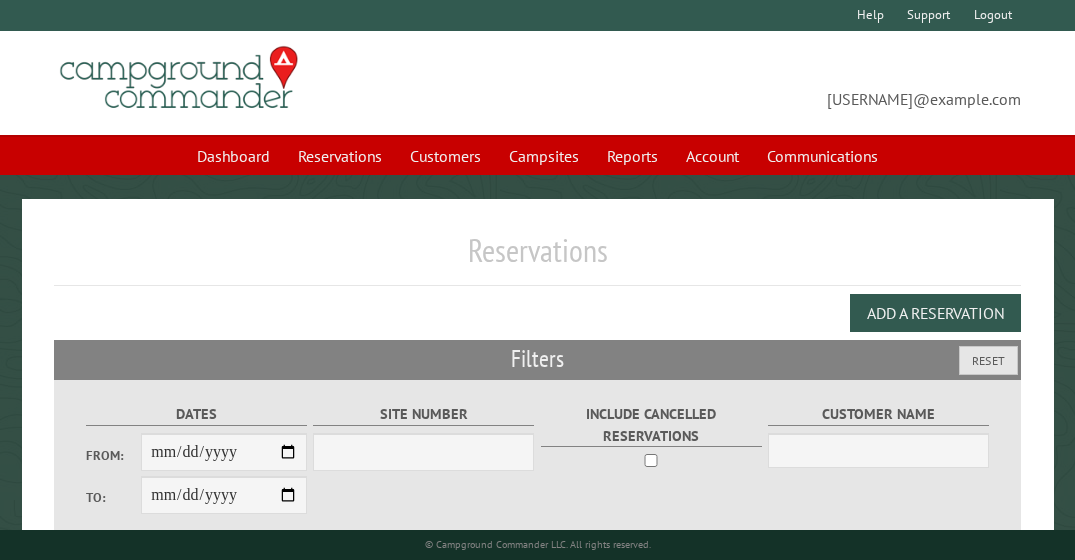 scroll, scrollTop: 0, scrollLeft: 0, axis: both 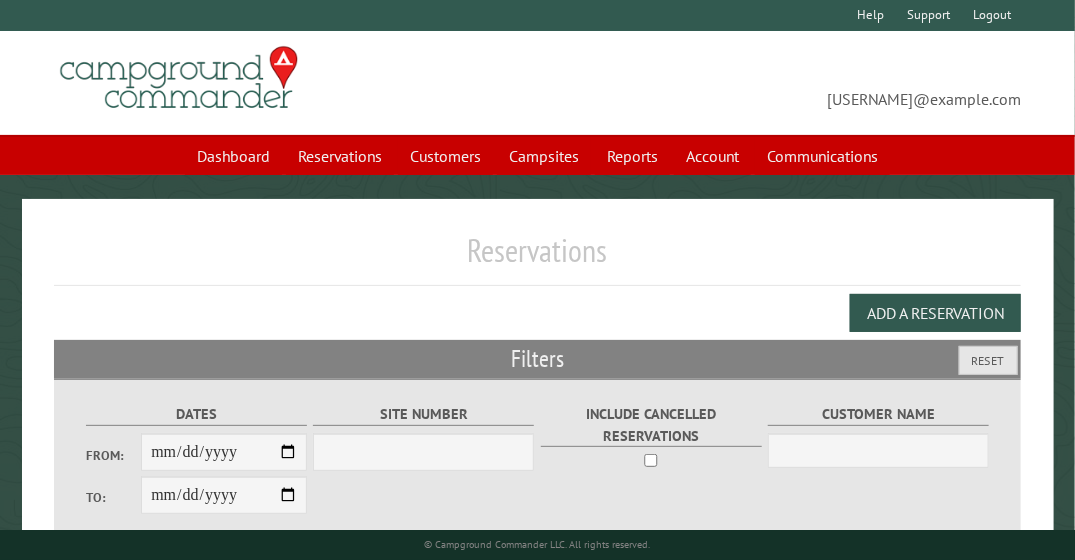 select on "***" 